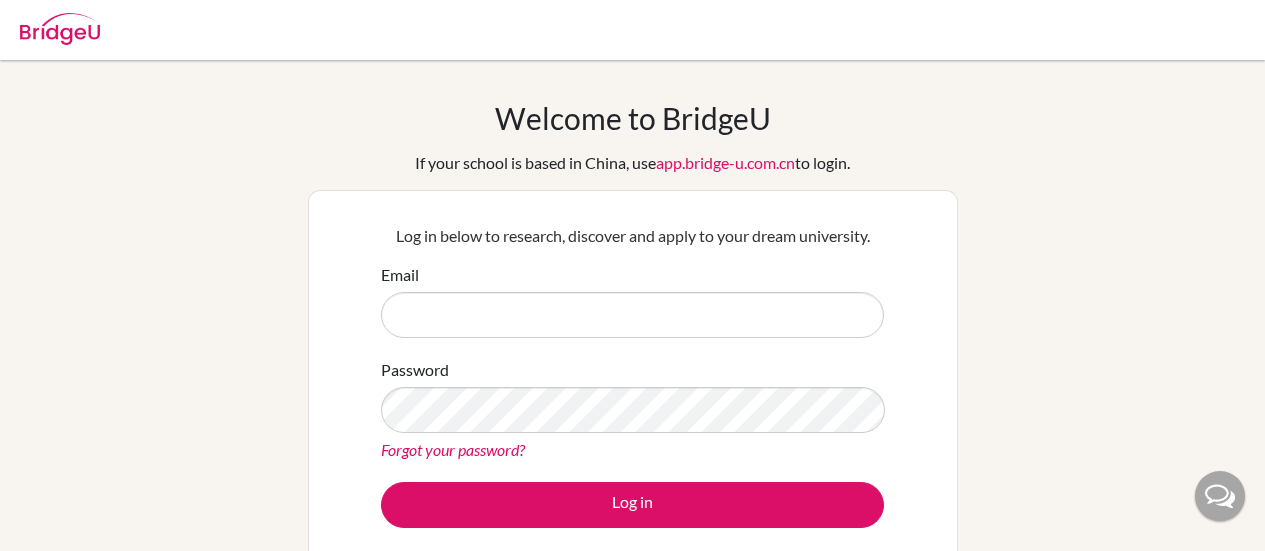 scroll, scrollTop: 0, scrollLeft: 0, axis: both 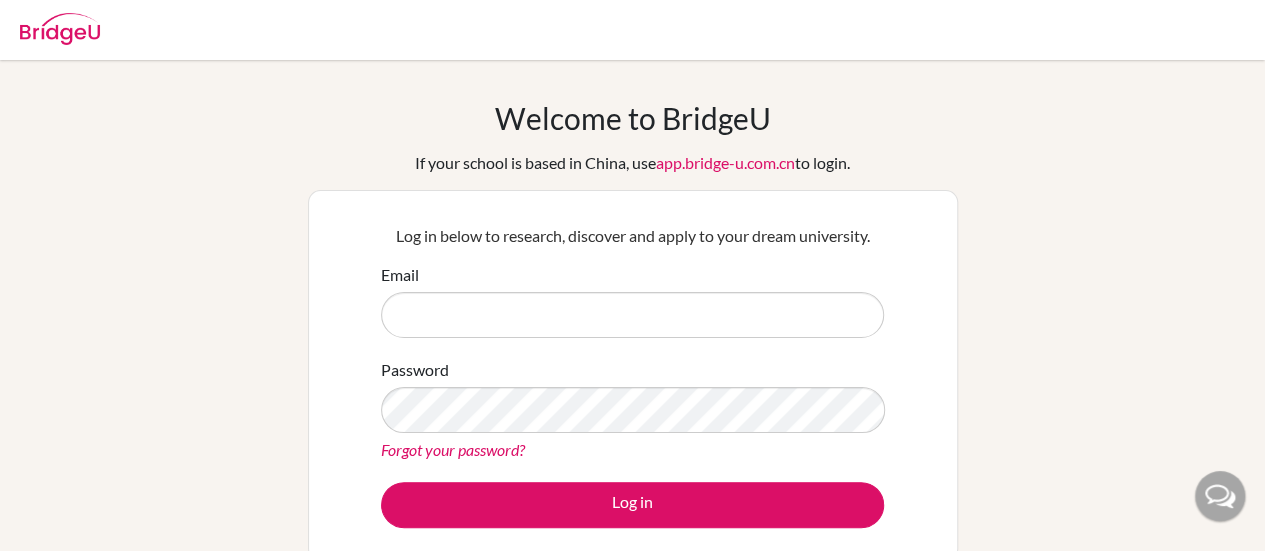 click on "Welcome to BridgeU
If your school is based in China, use  app.bridge-u.com.cn  to login.
Log in below to research, discover and apply to your dream university.
Email
Password
Forgot your password?
Log in
OR
Log in with ManageBac
BridgeU is an invite only platform. If you haven’t received your invitation email,
click here
to request it again, or contact your advisor." at bounding box center [632, 427] 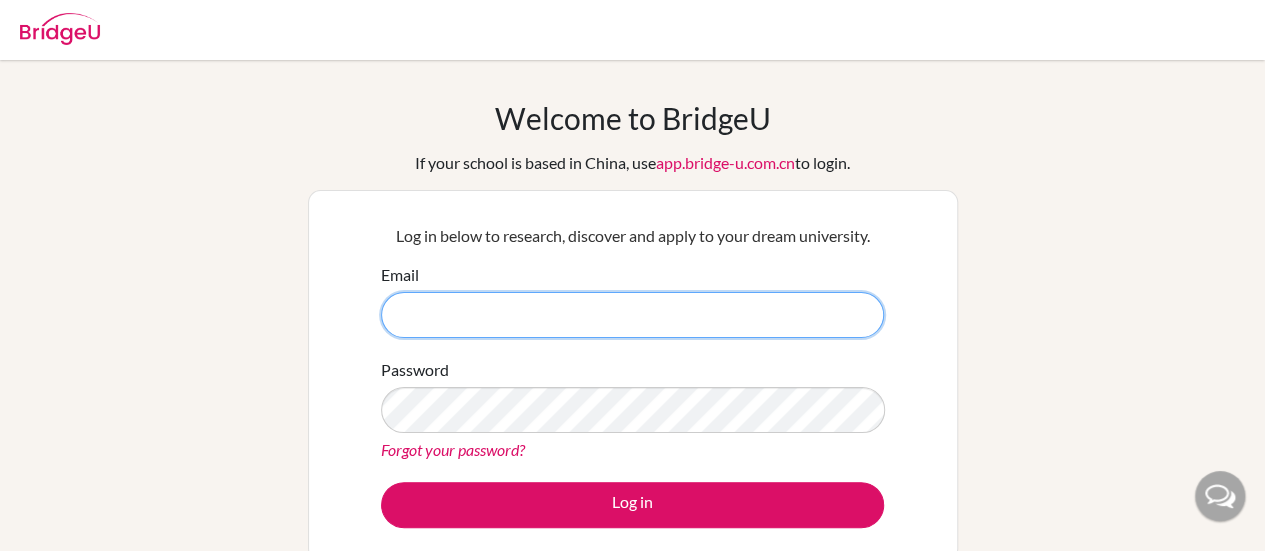 click on "Email" at bounding box center [632, 315] 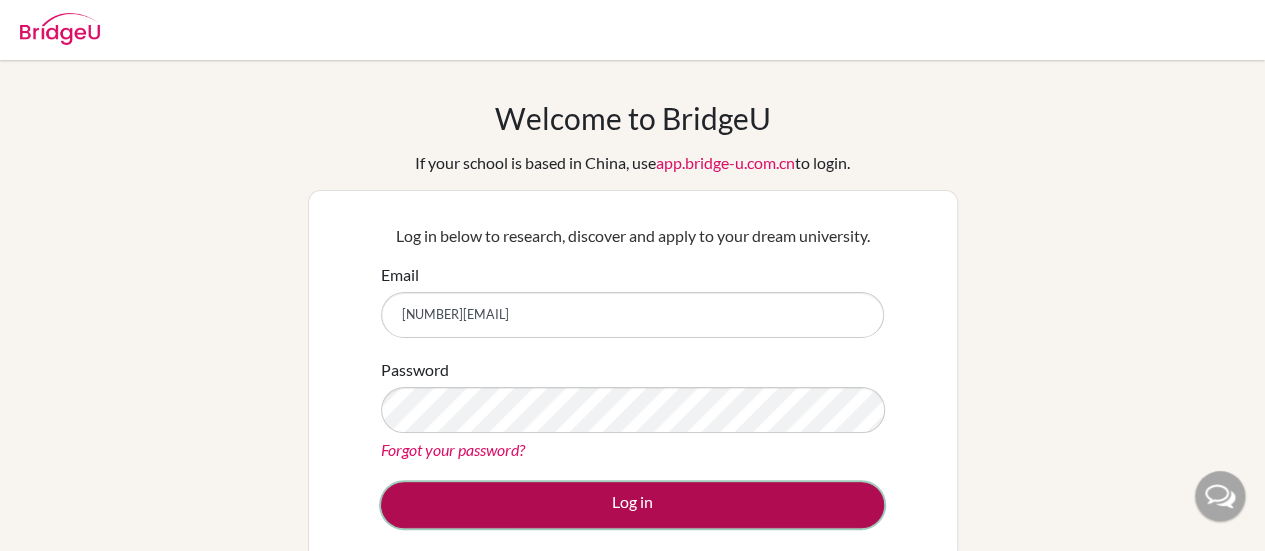 click on "Log in" at bounding box center [632, 505] 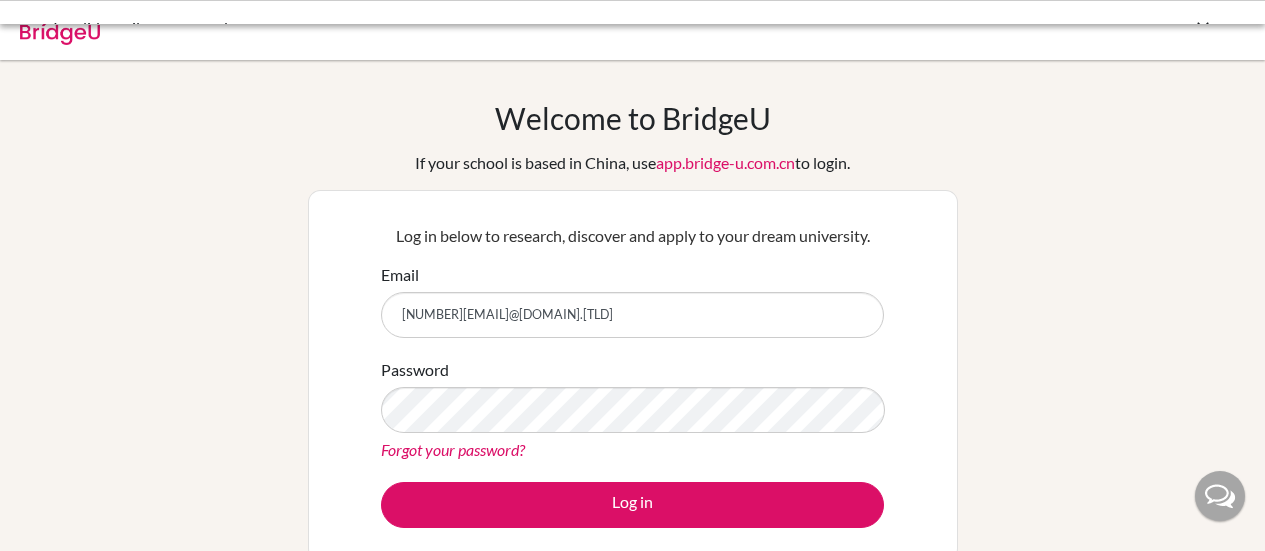 scroll, scrollTop: 0, scrollLeft: 0, axis: both 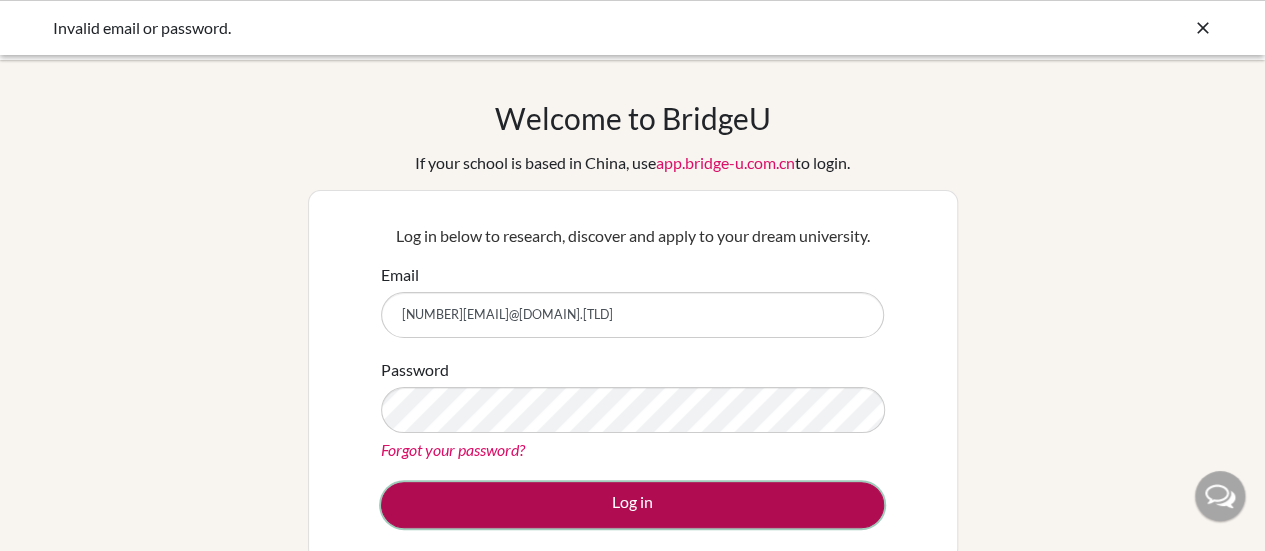 click on "Log in" at bounding box center (632, 505) 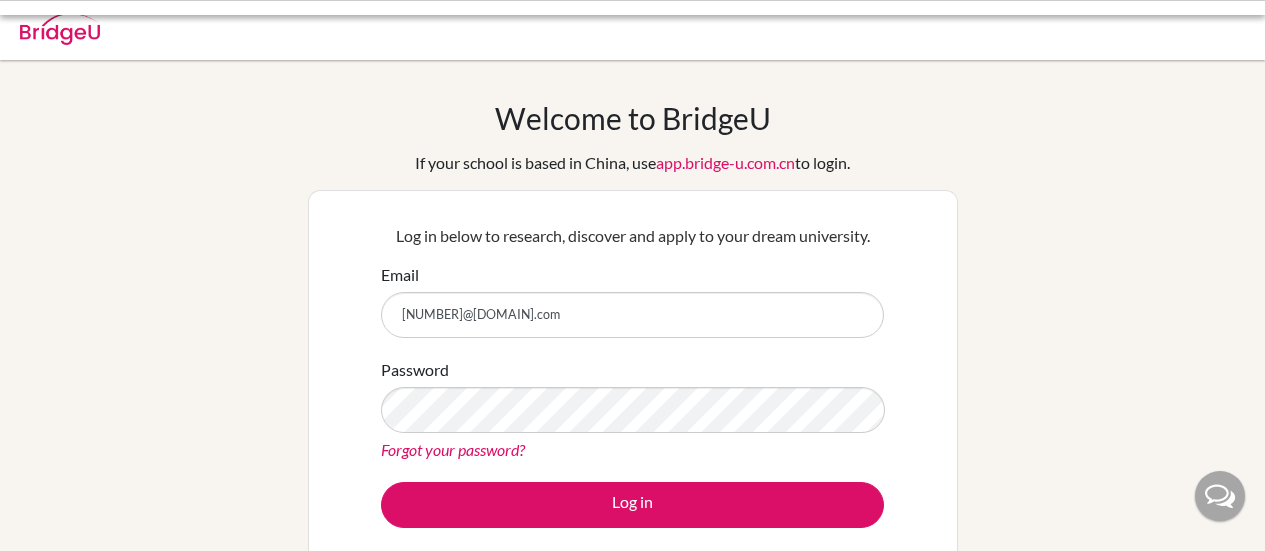 scroll, scrollTop: 0, scrollLeft: 0, axis: both 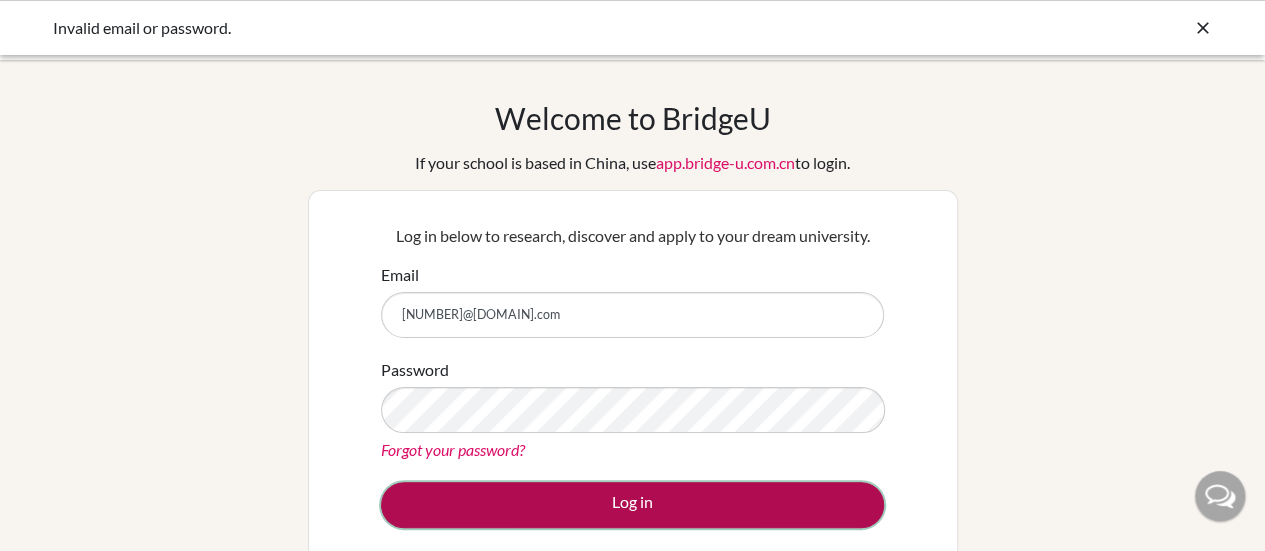 click on "Log in" at bounding box center [632, 505] 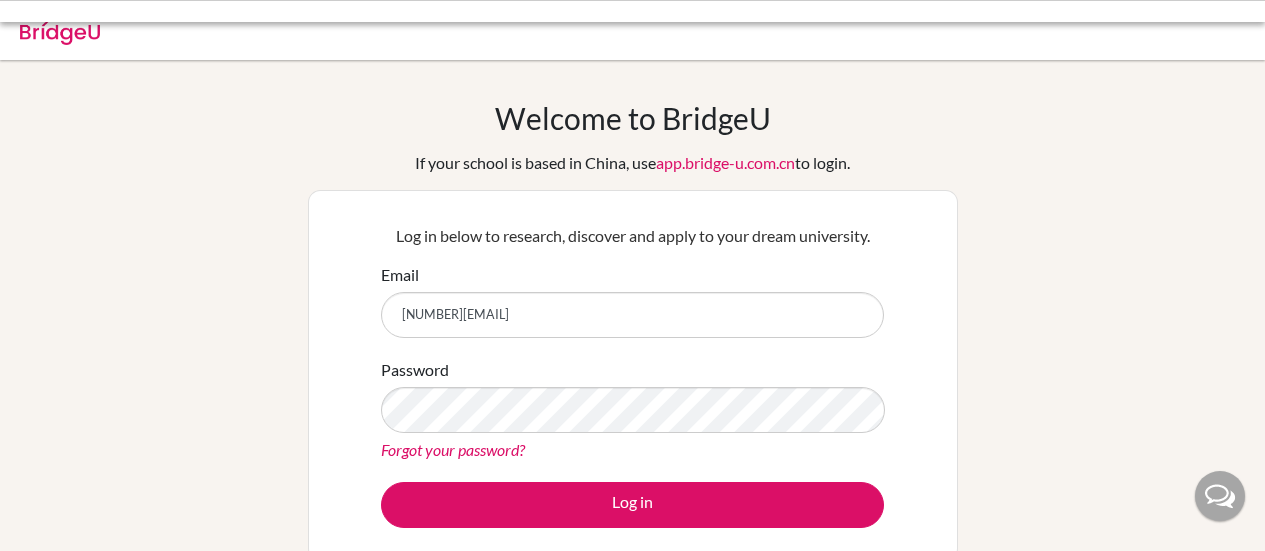 scroll, scrollTop: 0, scrollLeft: 0, axis: both 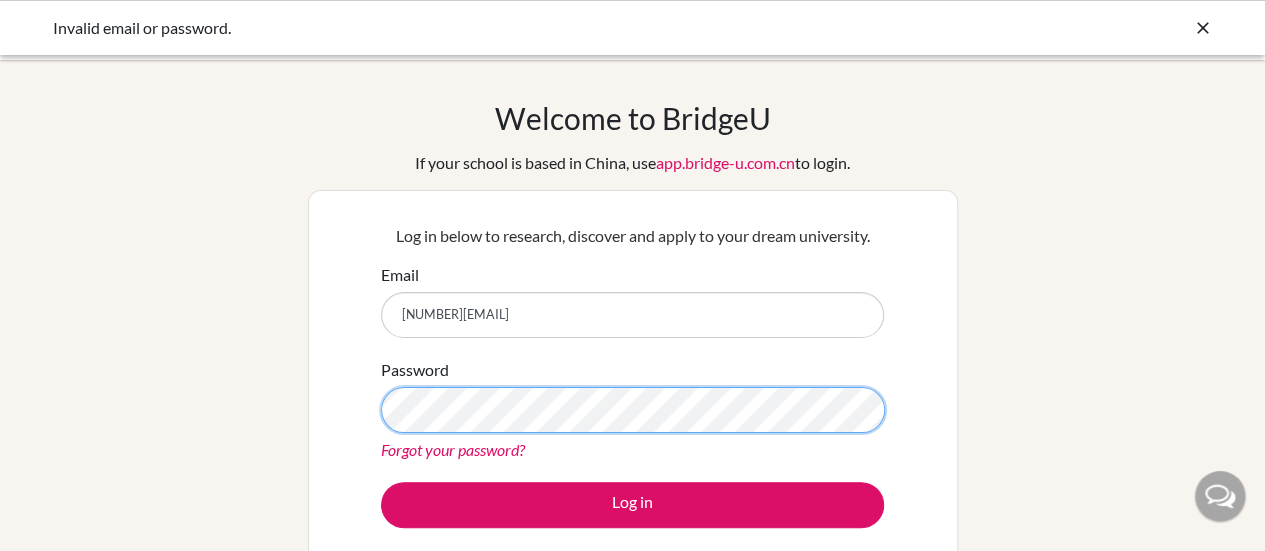 click on "Log in" at bounding box center (632, 505) 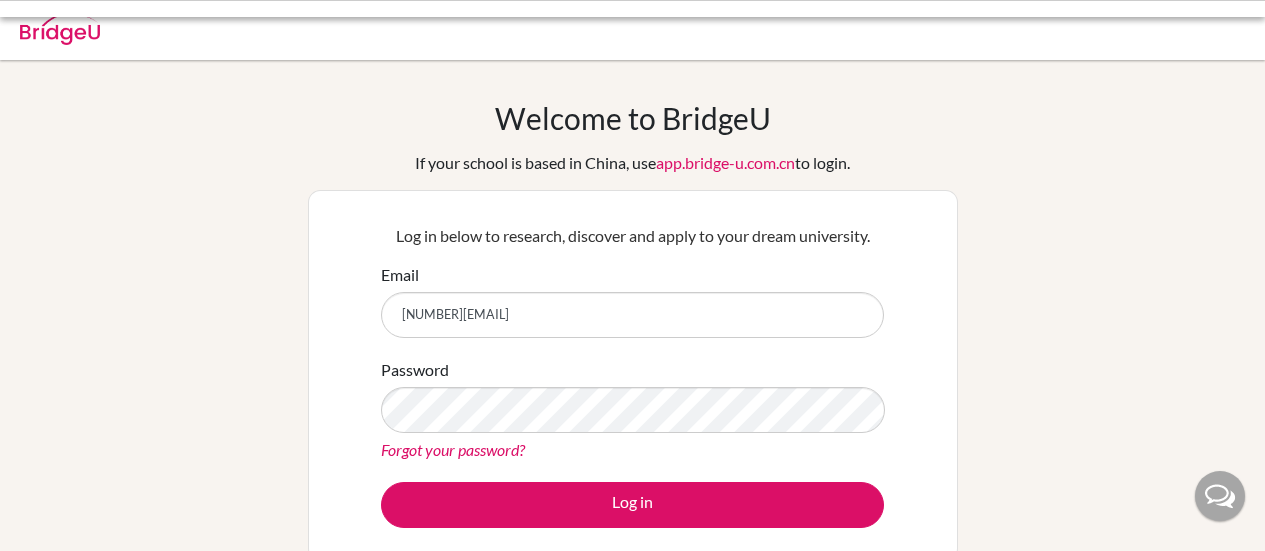 scroll, scrollTop: 0, scrollLeft: 0, axis: both 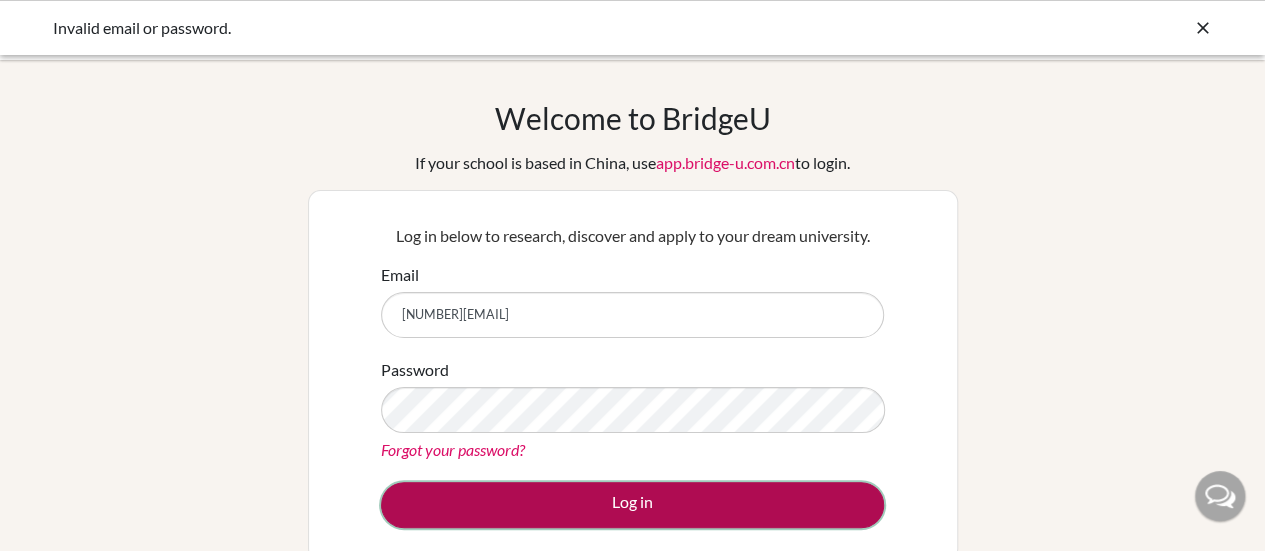 click on "Log in" at bounding box center [632, 505] 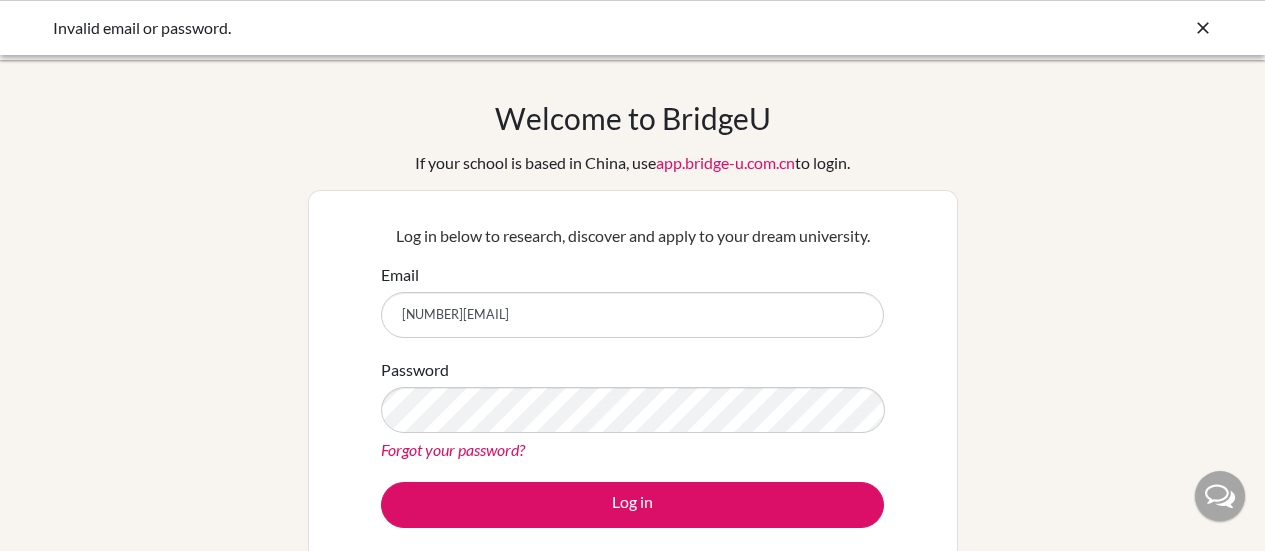 scroll, scrollTop: 0, scrollLeft: 0, axis: both 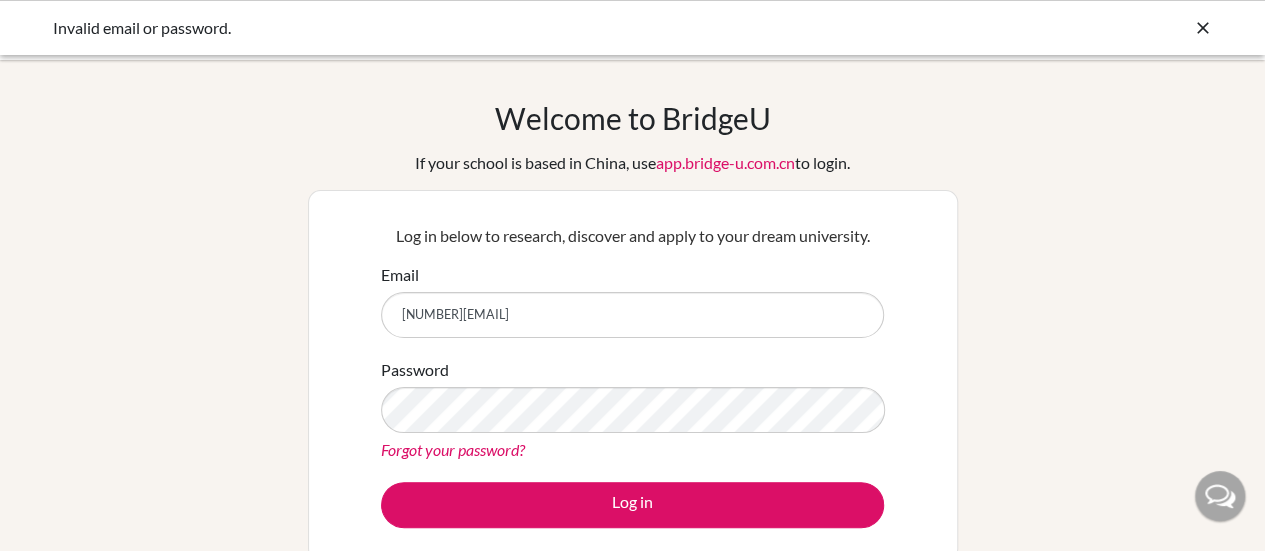 click on "Forgot your password?" at bounding box center (453, 449) 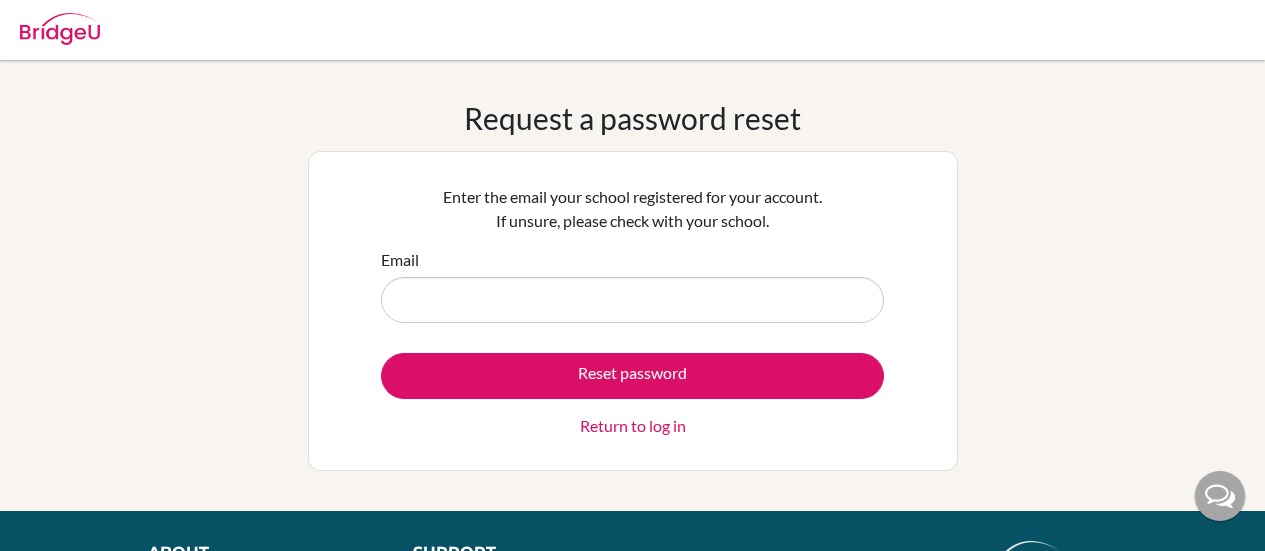 scroll, scrollTop: 0, scrollLeft: 0, axis: both 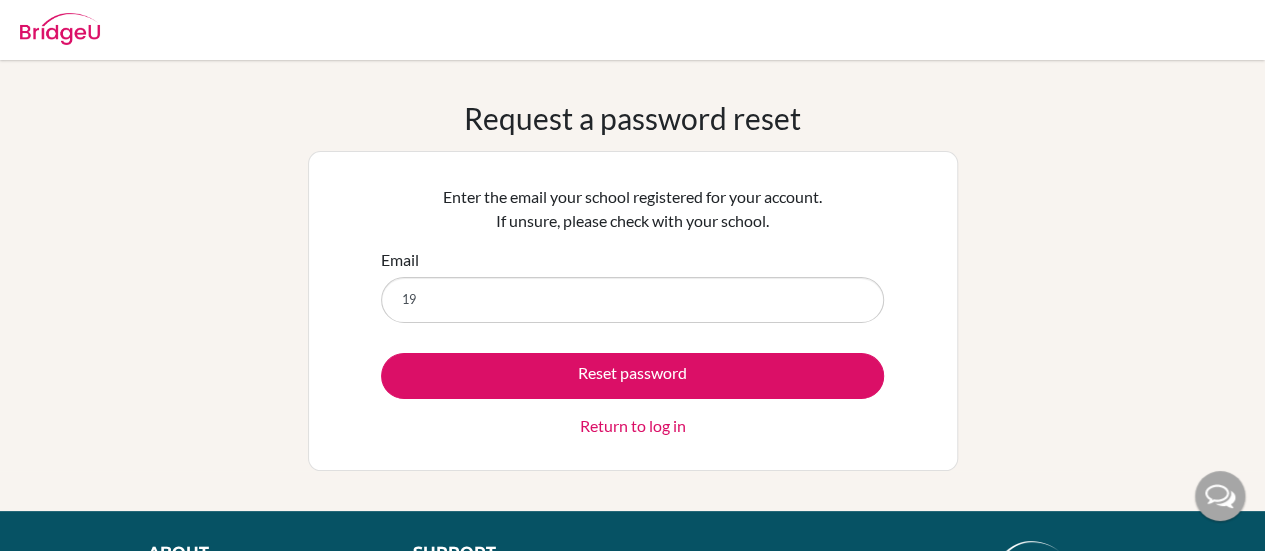 type on "[NUMBER]@[DOMAIN].com" 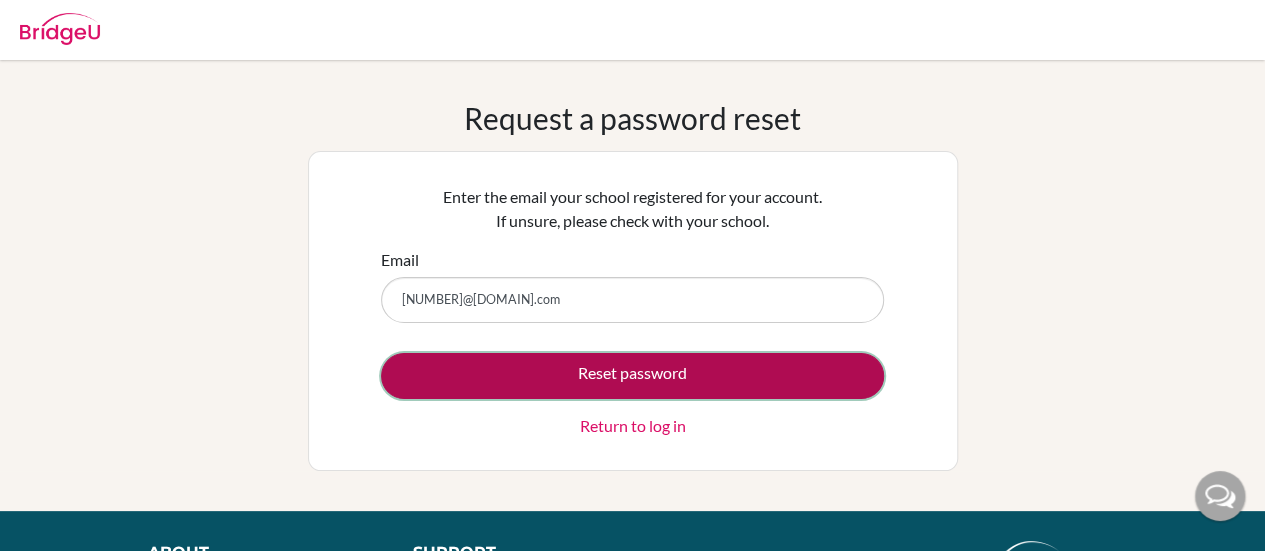 click on "Reset password" at bounding box center [632, 376] 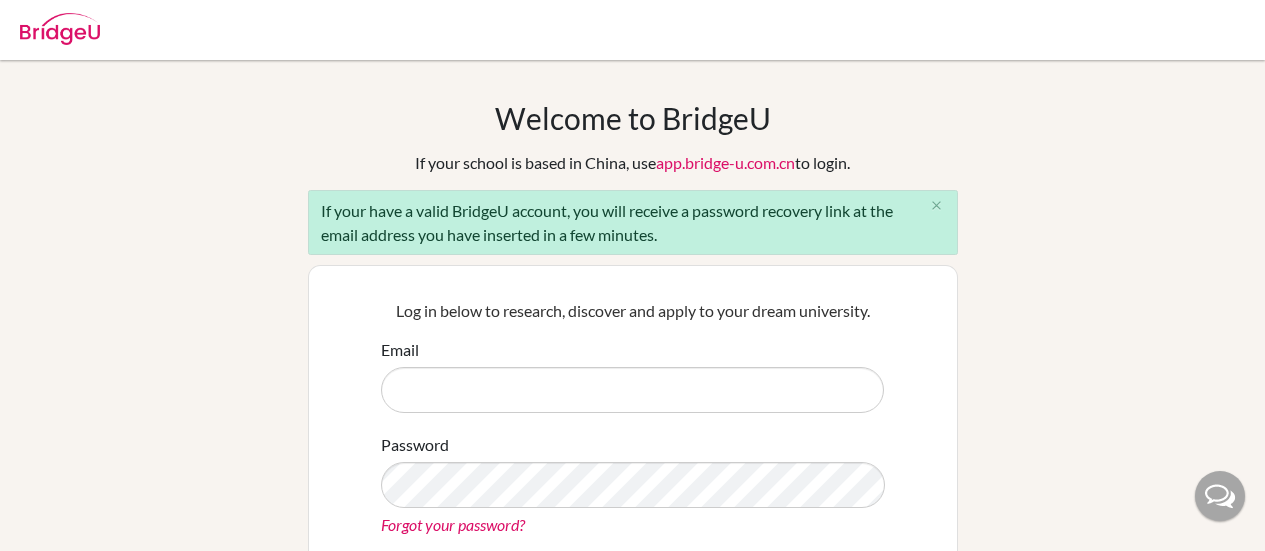 scroll, scrollTop: 0, scrollLeft: 0, axis: both 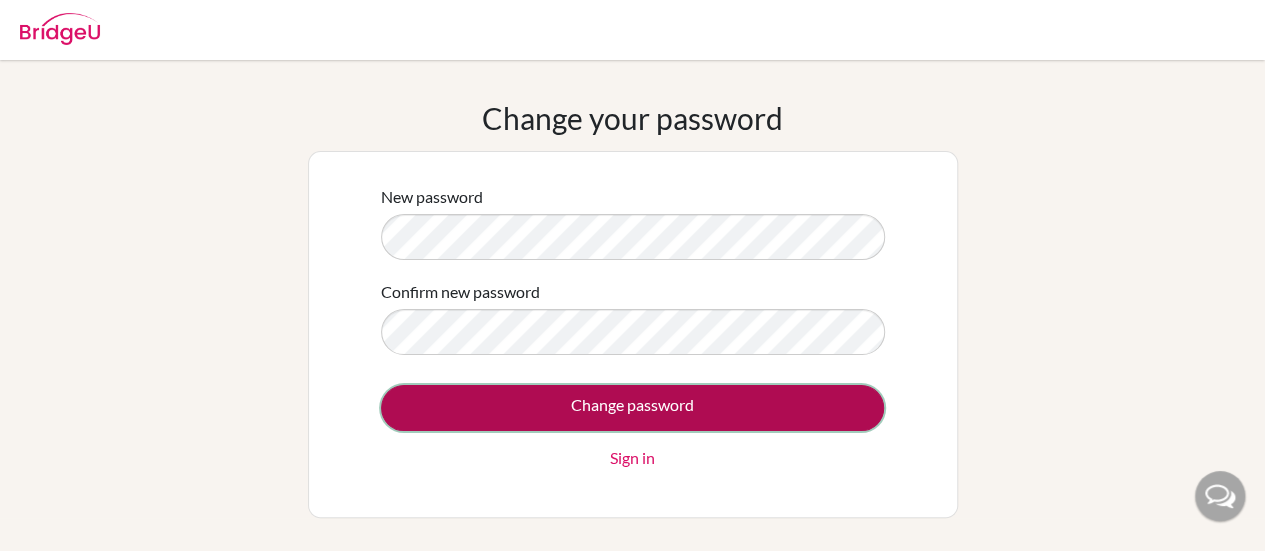 click on "Change password" at bounding box center (632, 408) 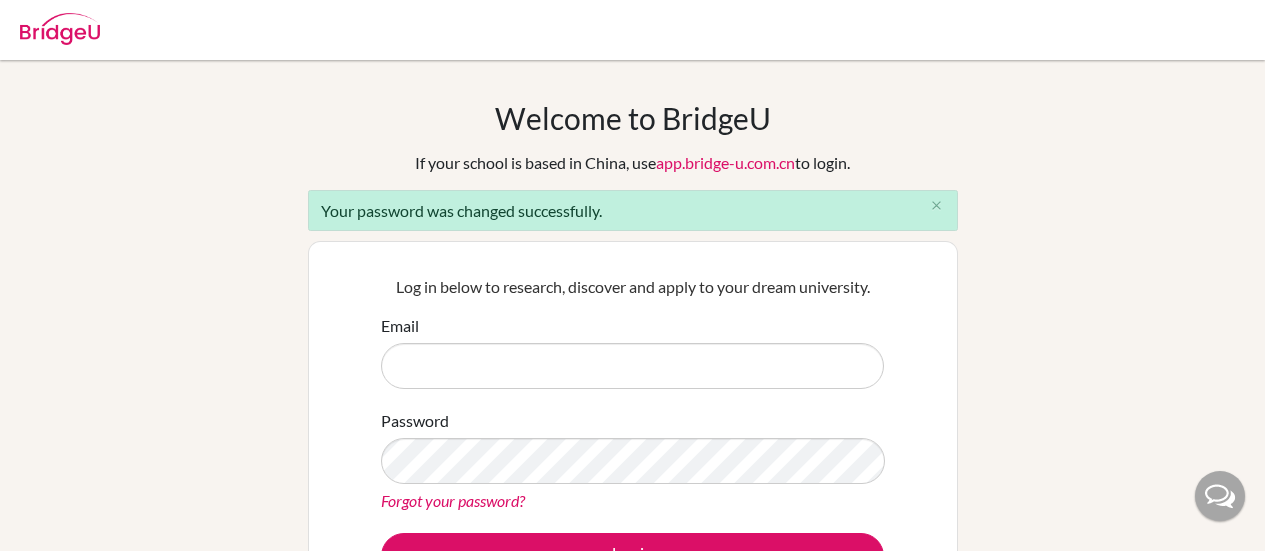 scroll, scrollTop: 0, scrollLeft: 0, axis: both 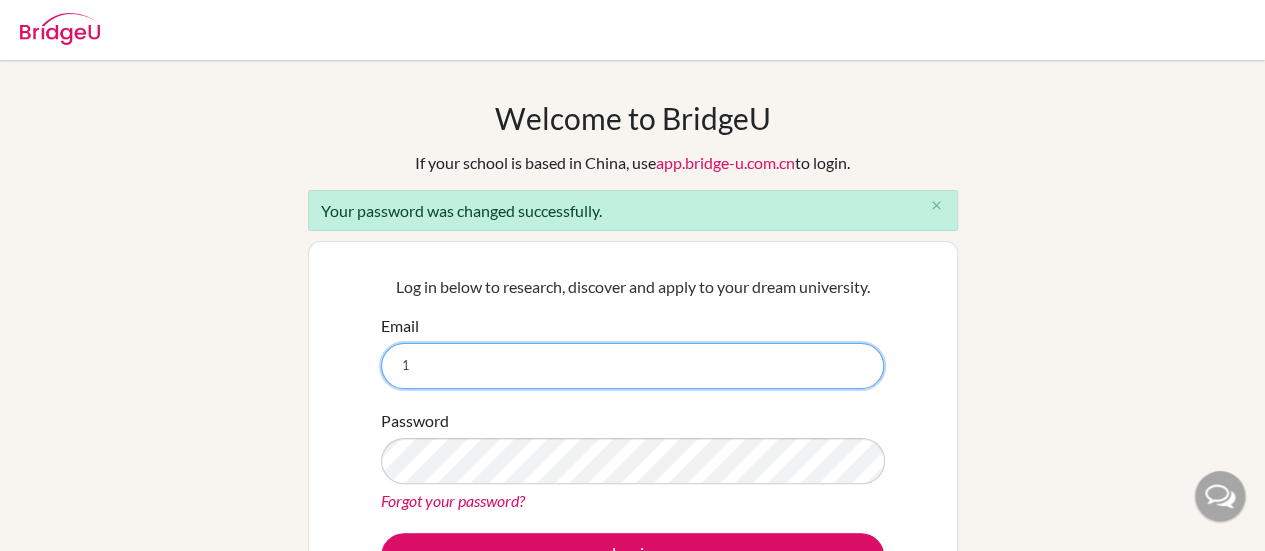 type on "[NUMBER][EMAIL]" 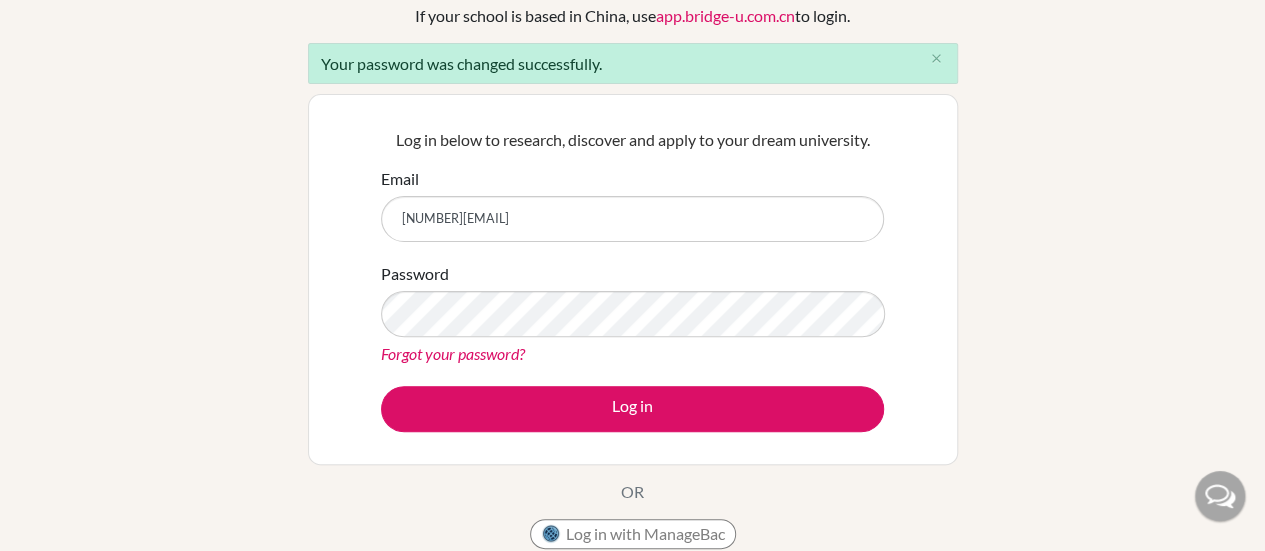 scroll, scrollTop: 180, scrollLeft: 0, axis: vertical 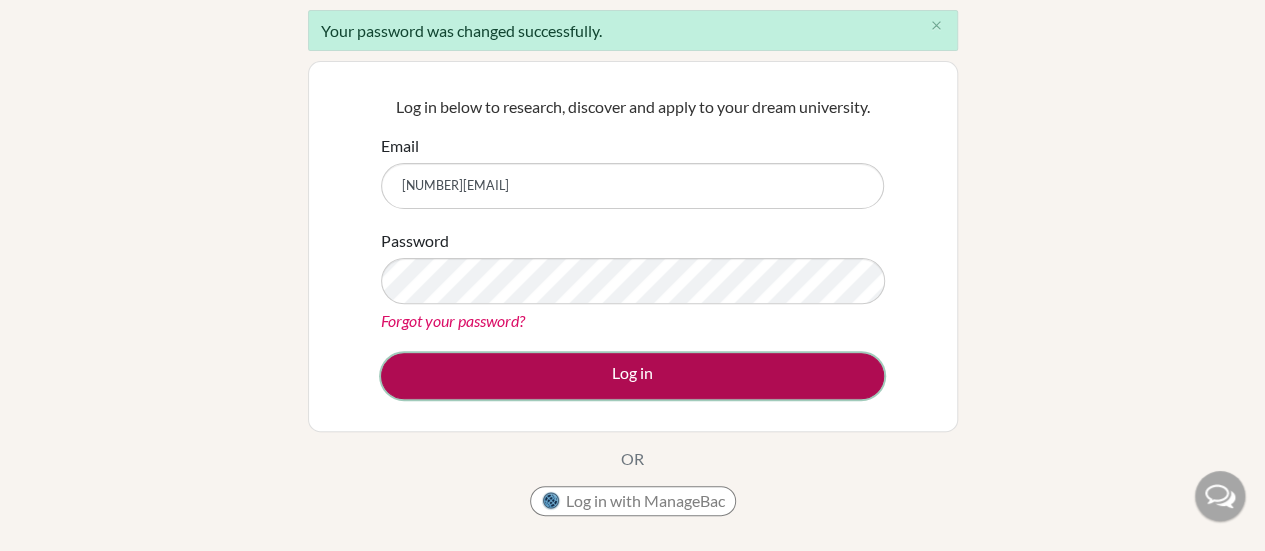 click on "Log in" at bounding box center [632, 376] 